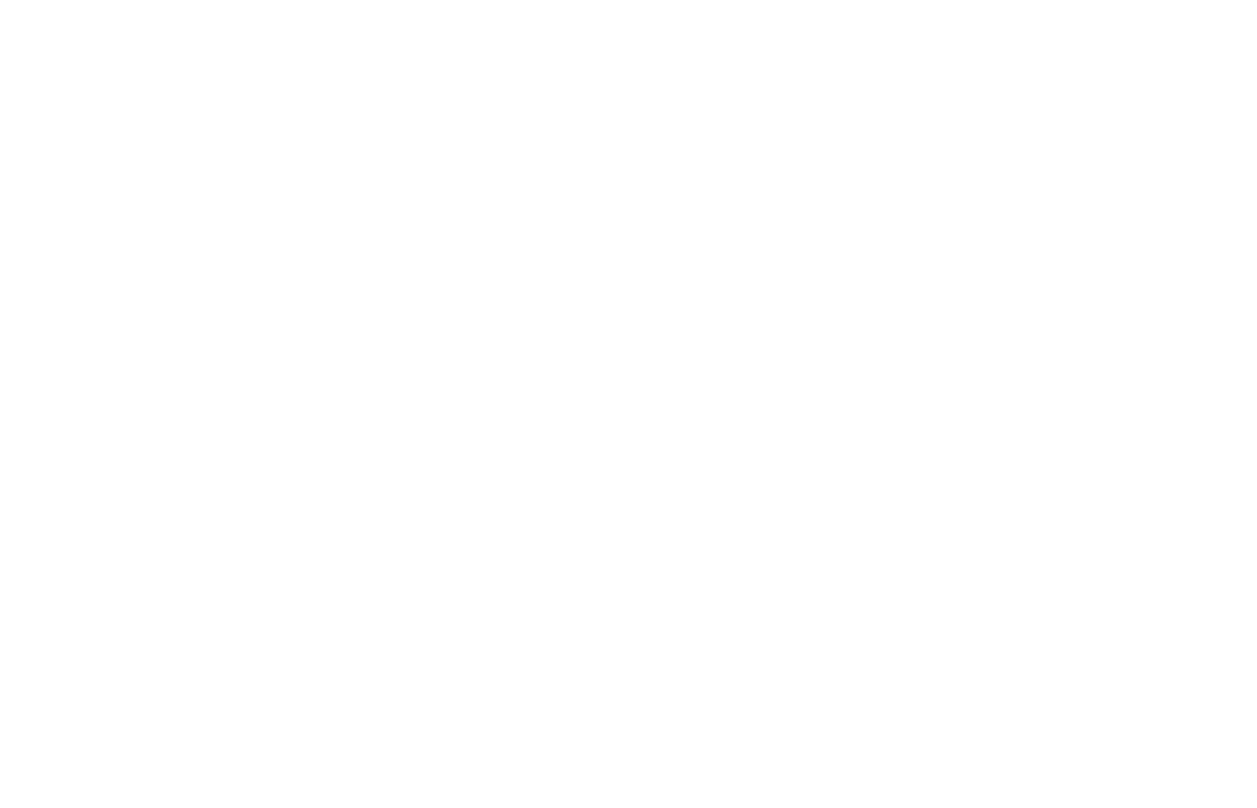 scroll, scrollTop: 0, scrollLeft: 0, axis: both 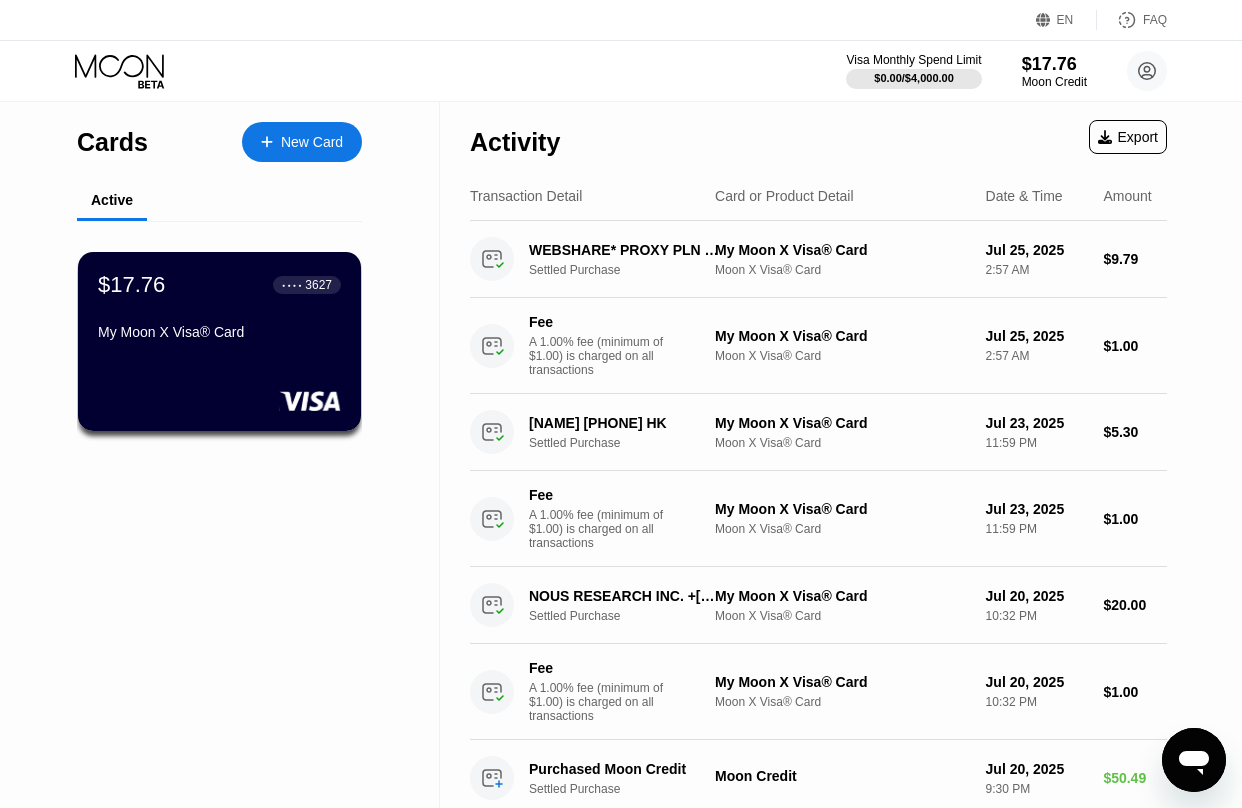 click on "Activity Export" at bounding box center [818, 137] 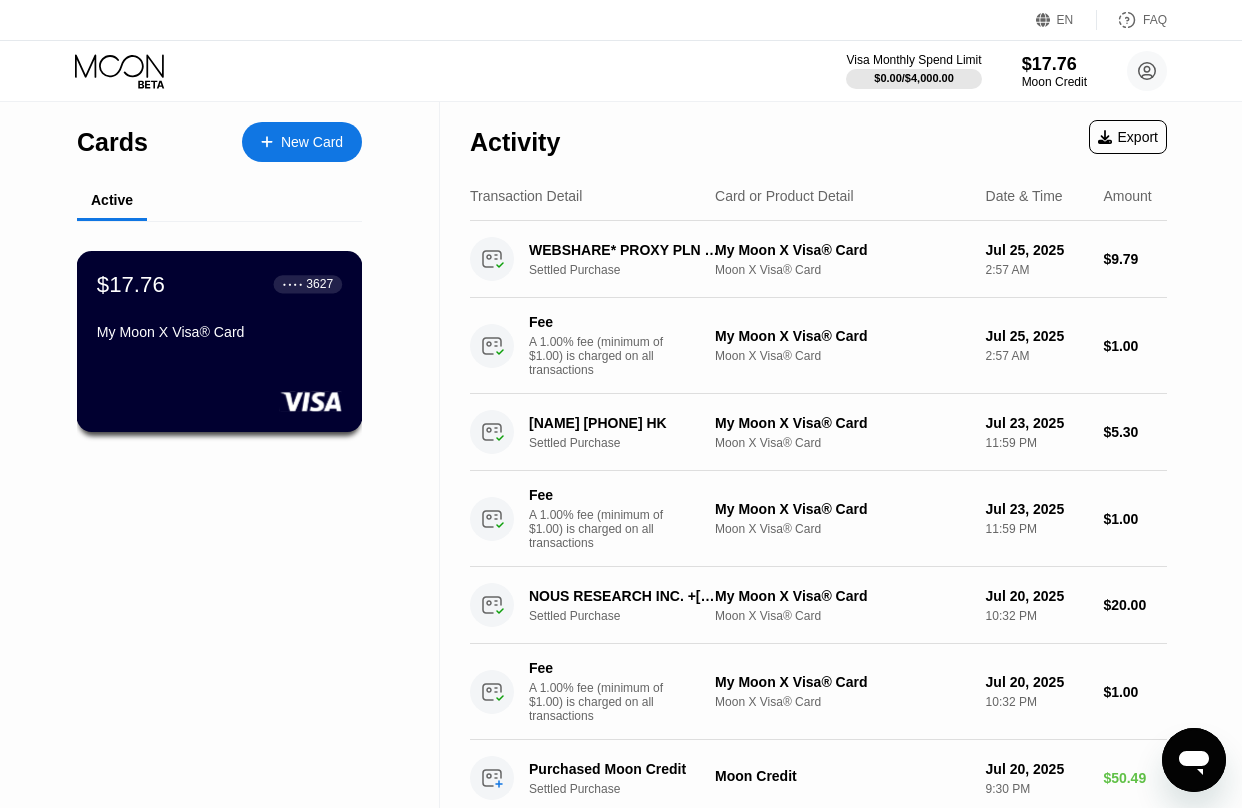 click on "My Moon X Visa® Card" at bounding box center (219, 332) 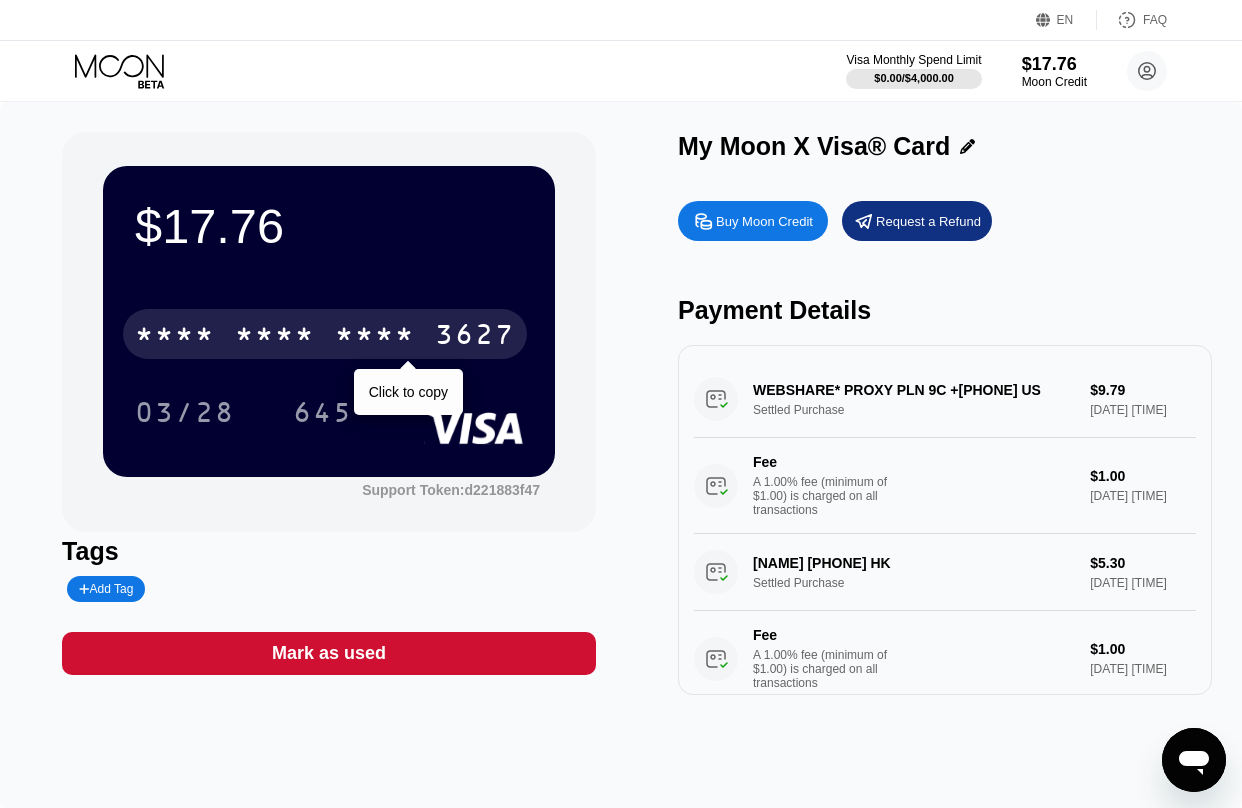 click on "* * * *" at bounding box center (375, 337) 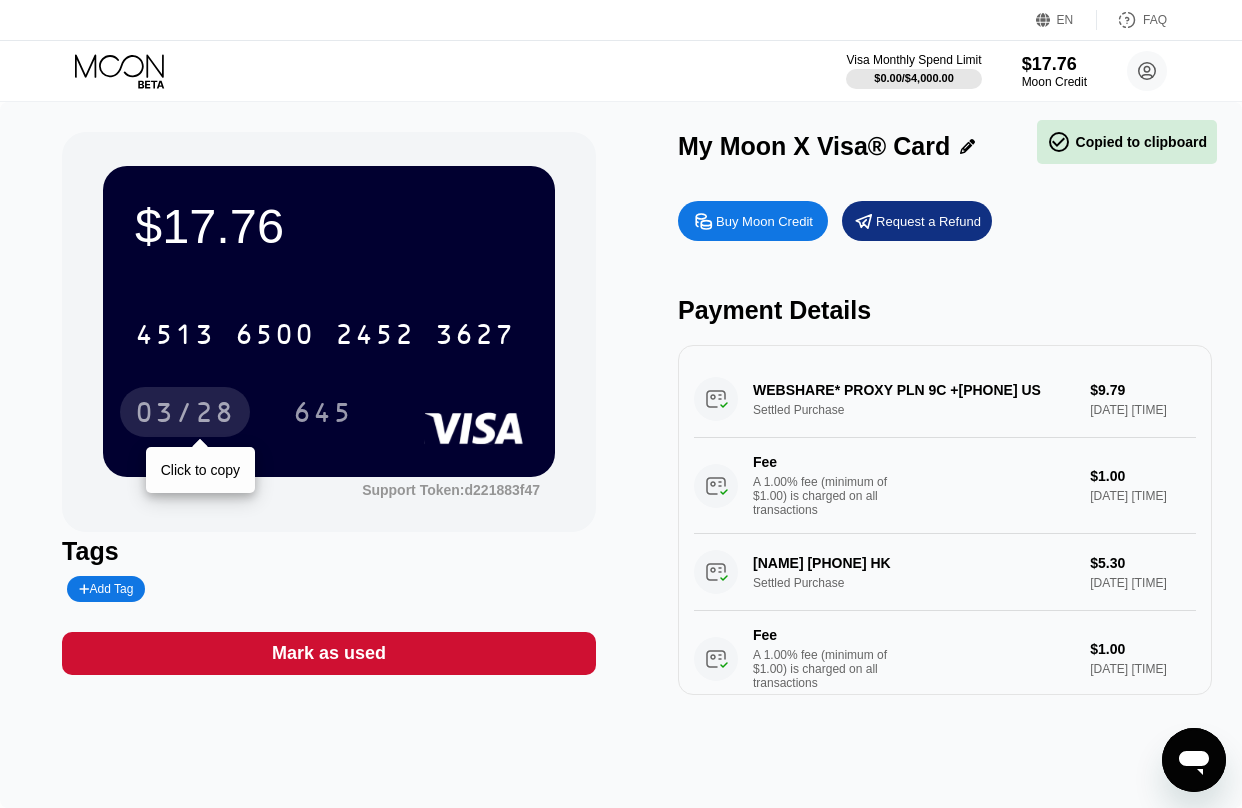 click on "03/28" at bounding box center (185, 415) 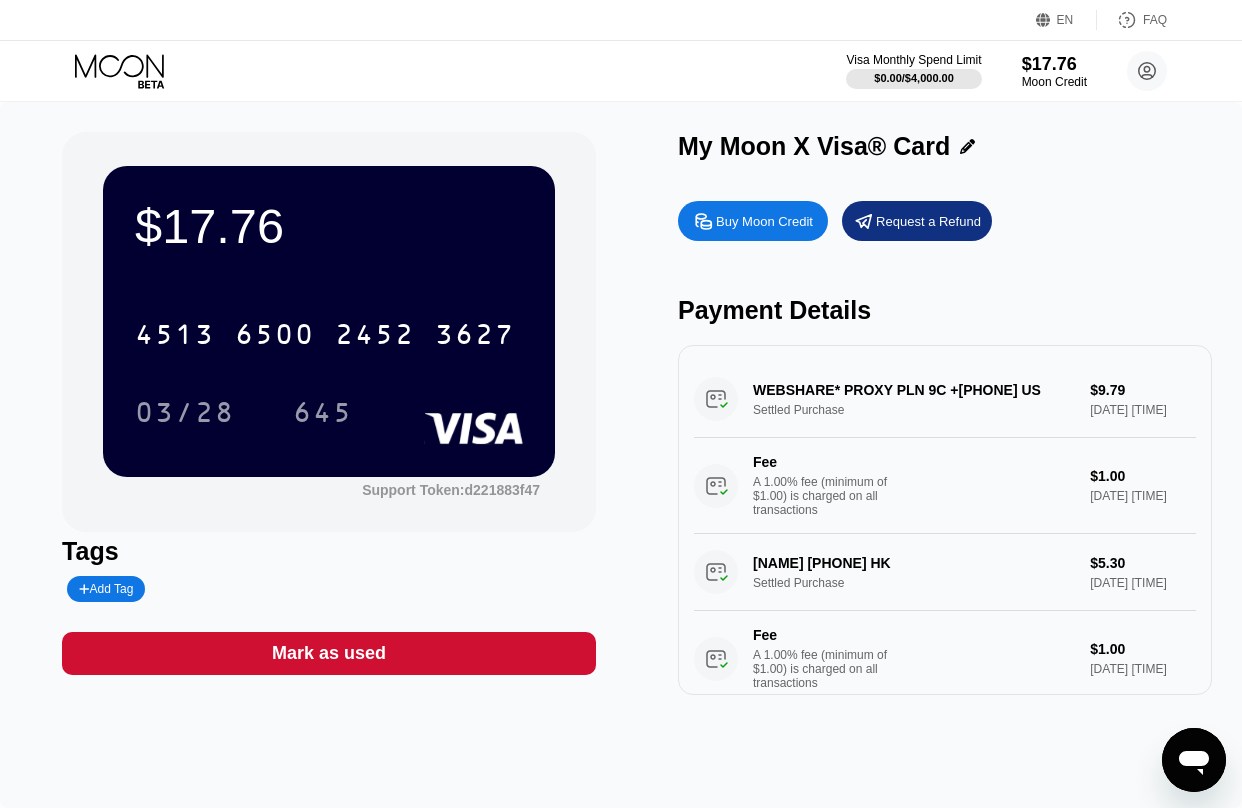 drag, startPoint x: 397, startPoint y: 114, endPoint x: 374, endPoint y: 110, distance: 23.345236 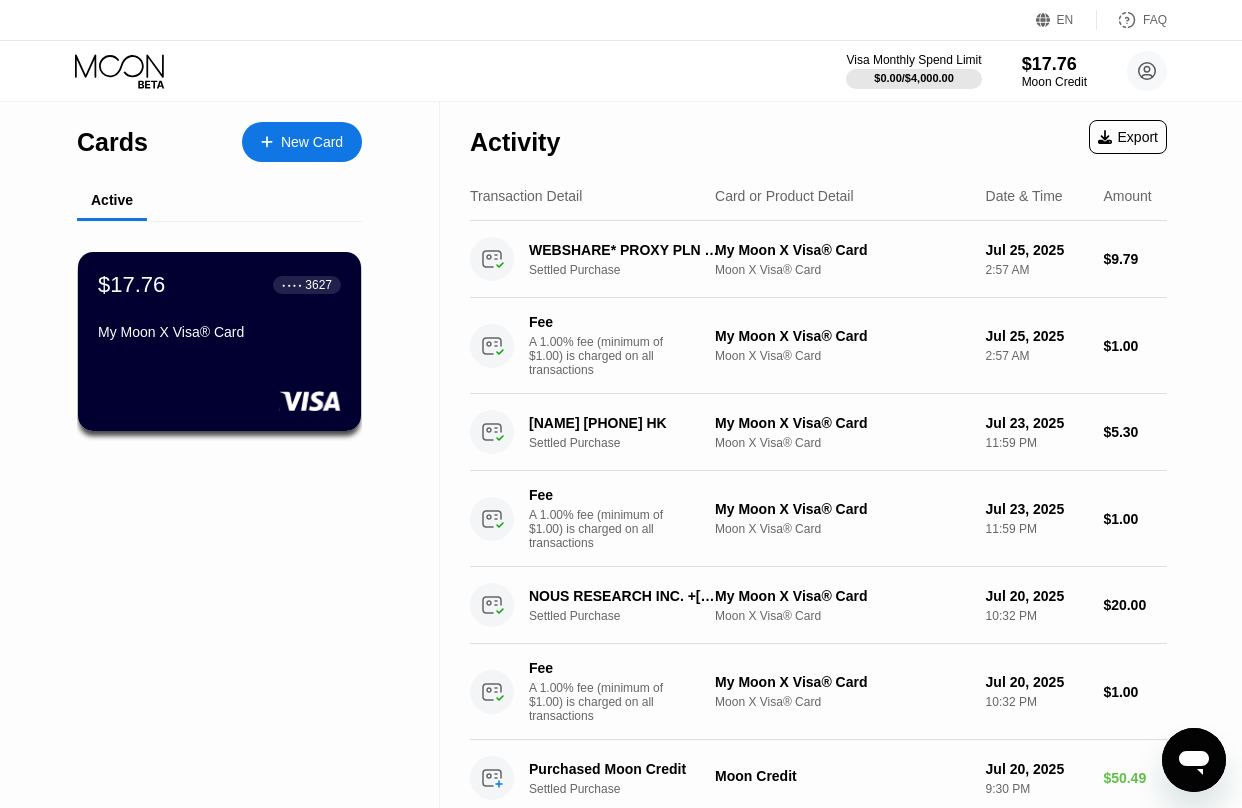 click on "My Moon X Visa® Card" at bounding box center (219, 332) 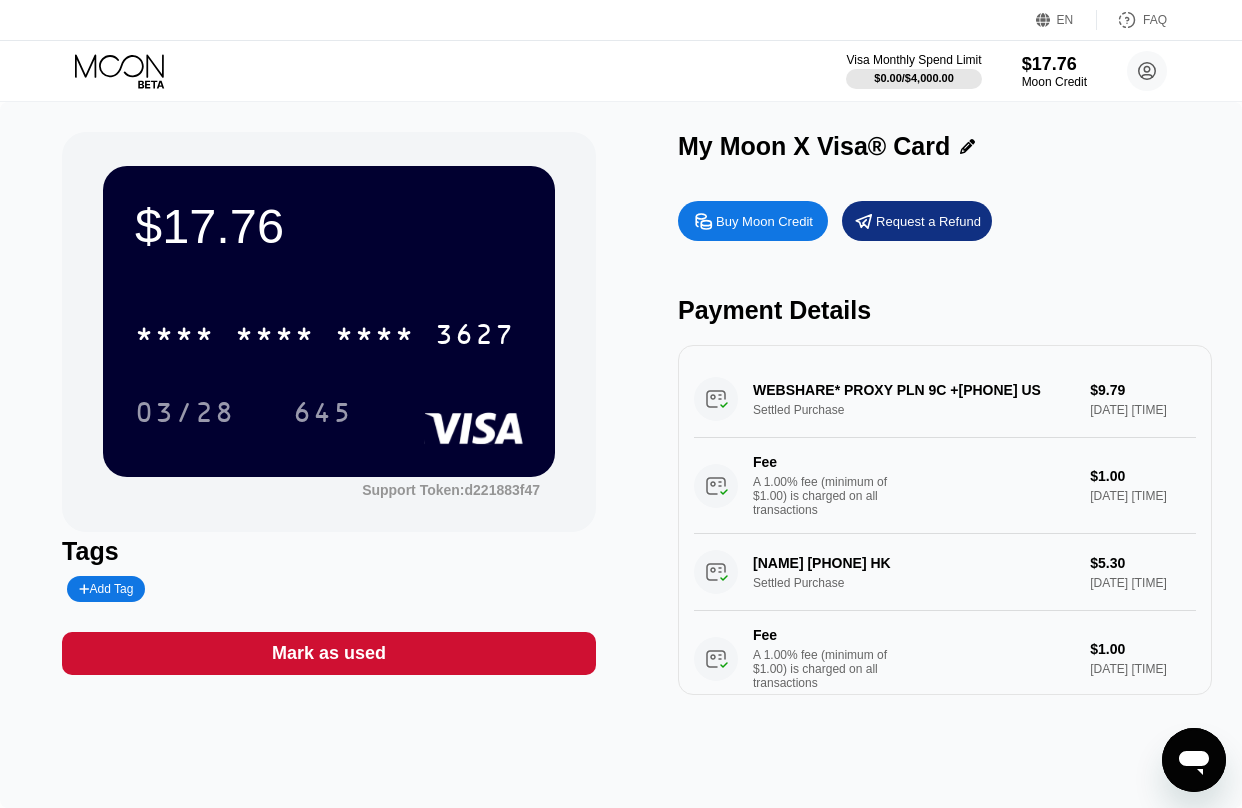 click on "Buy Moon Credit" at bounding box center [764, 221] 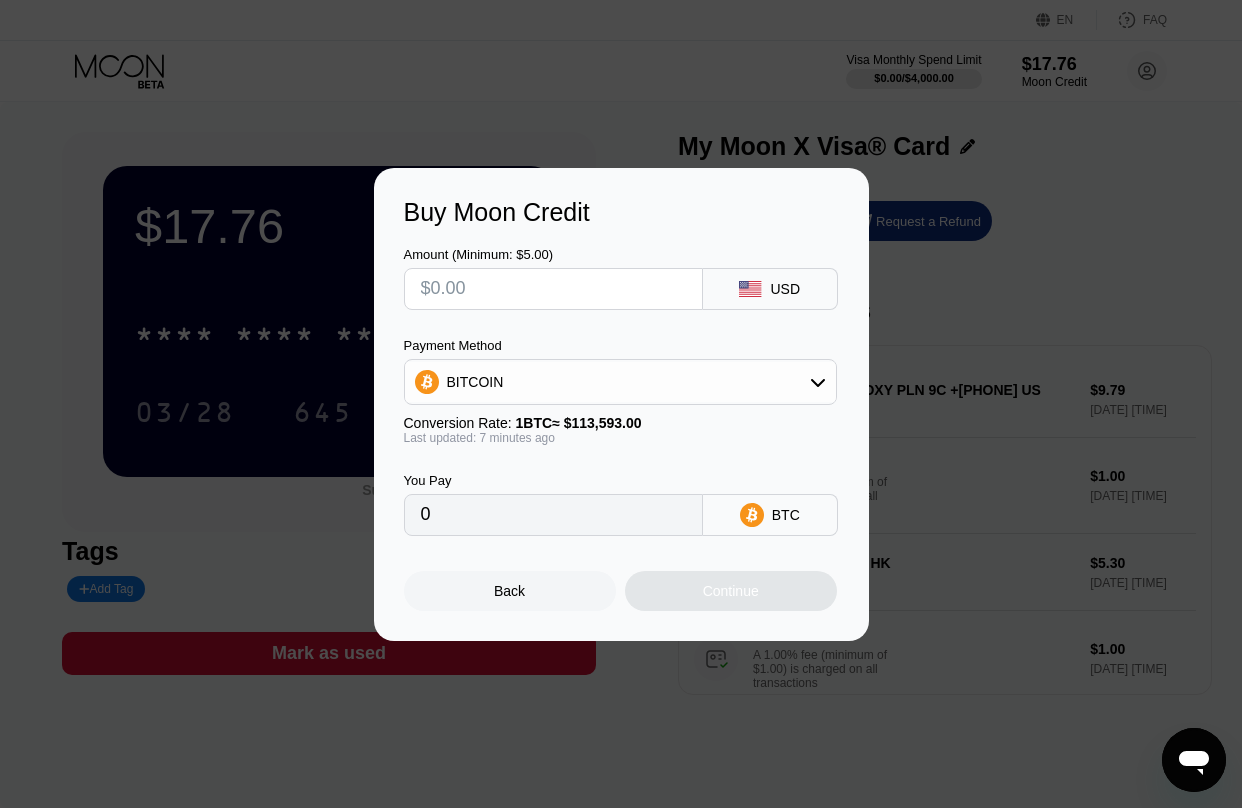 click at bounding box center [628, 404] 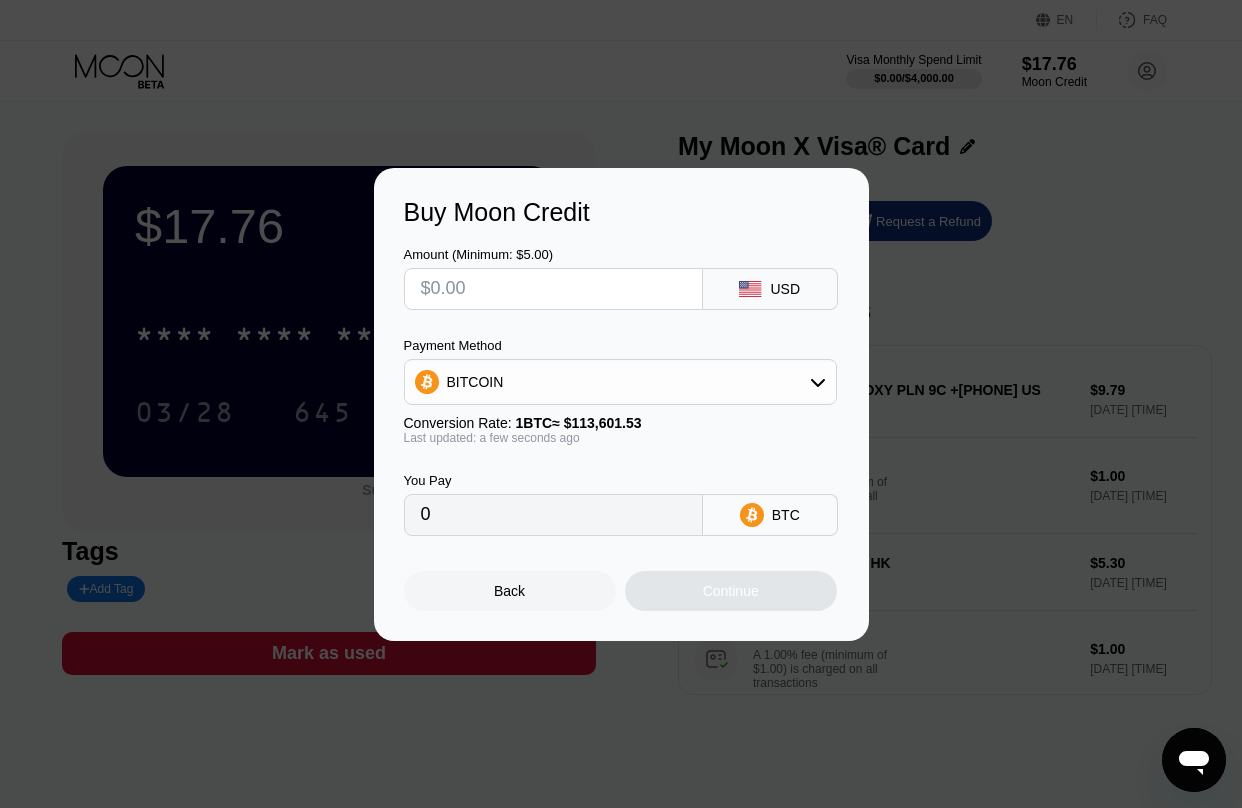 click at bounding box center [628, 404] 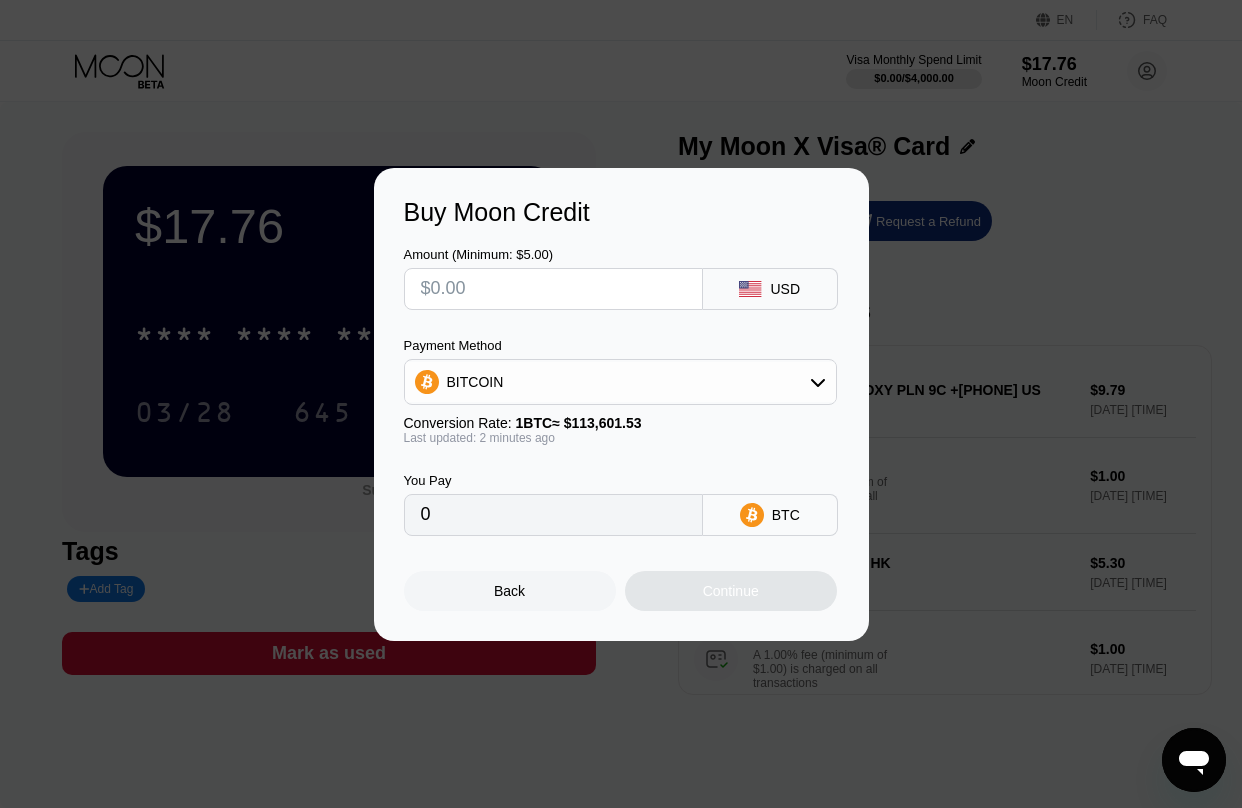 click at bounding box center [553, 289] 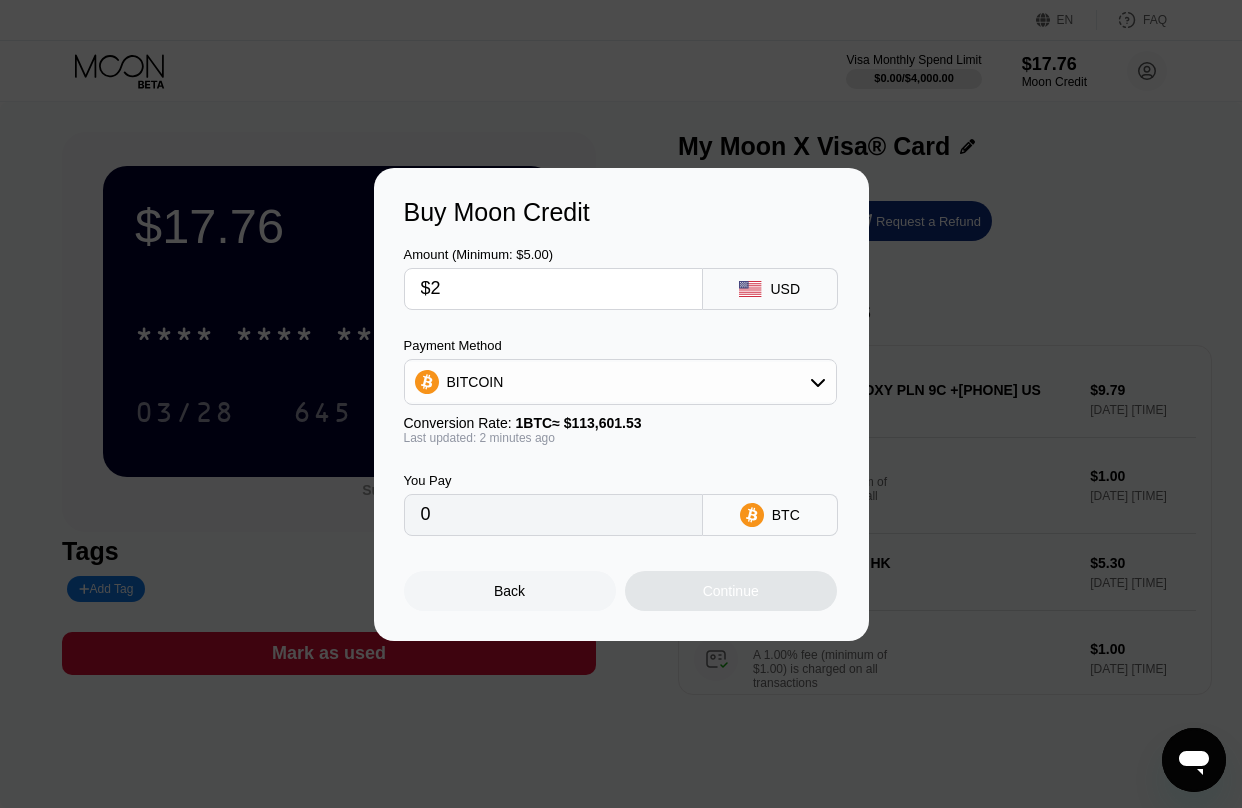 type on "$20" 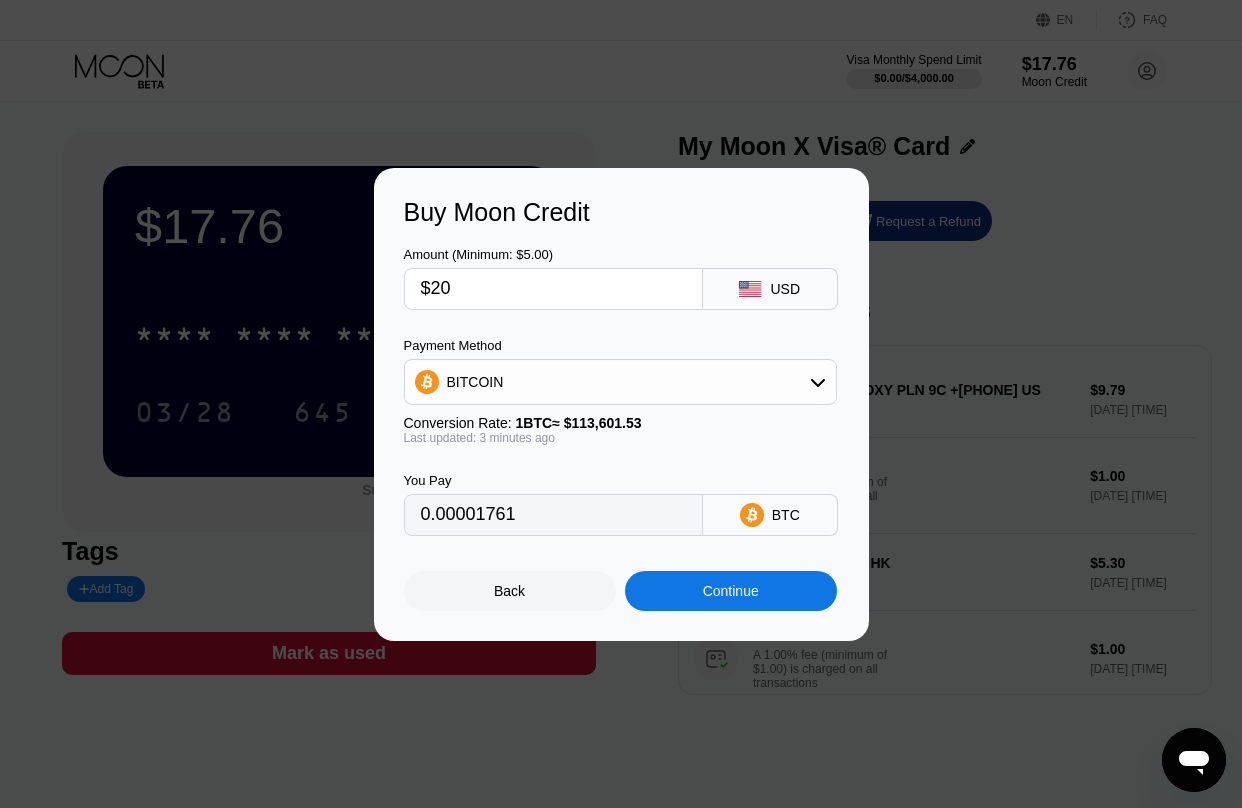 type on "0.00017606" 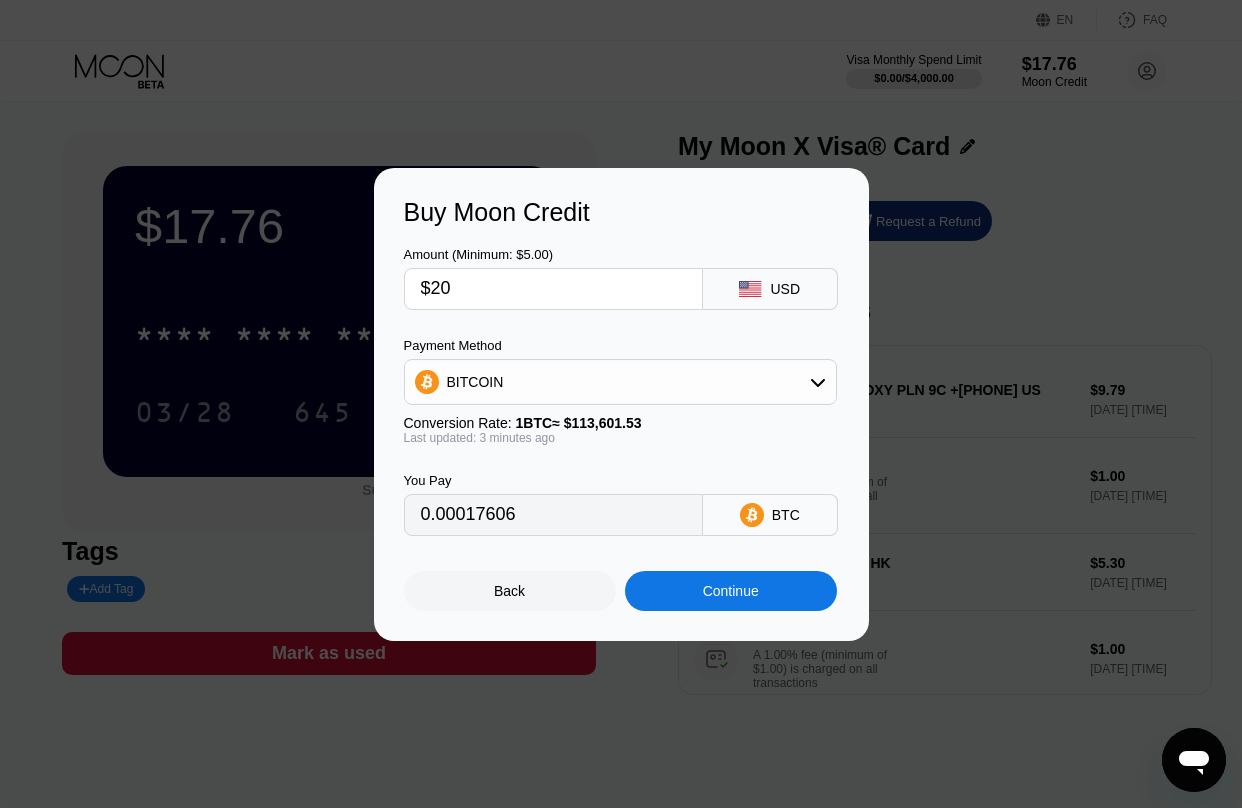 type on "$20" 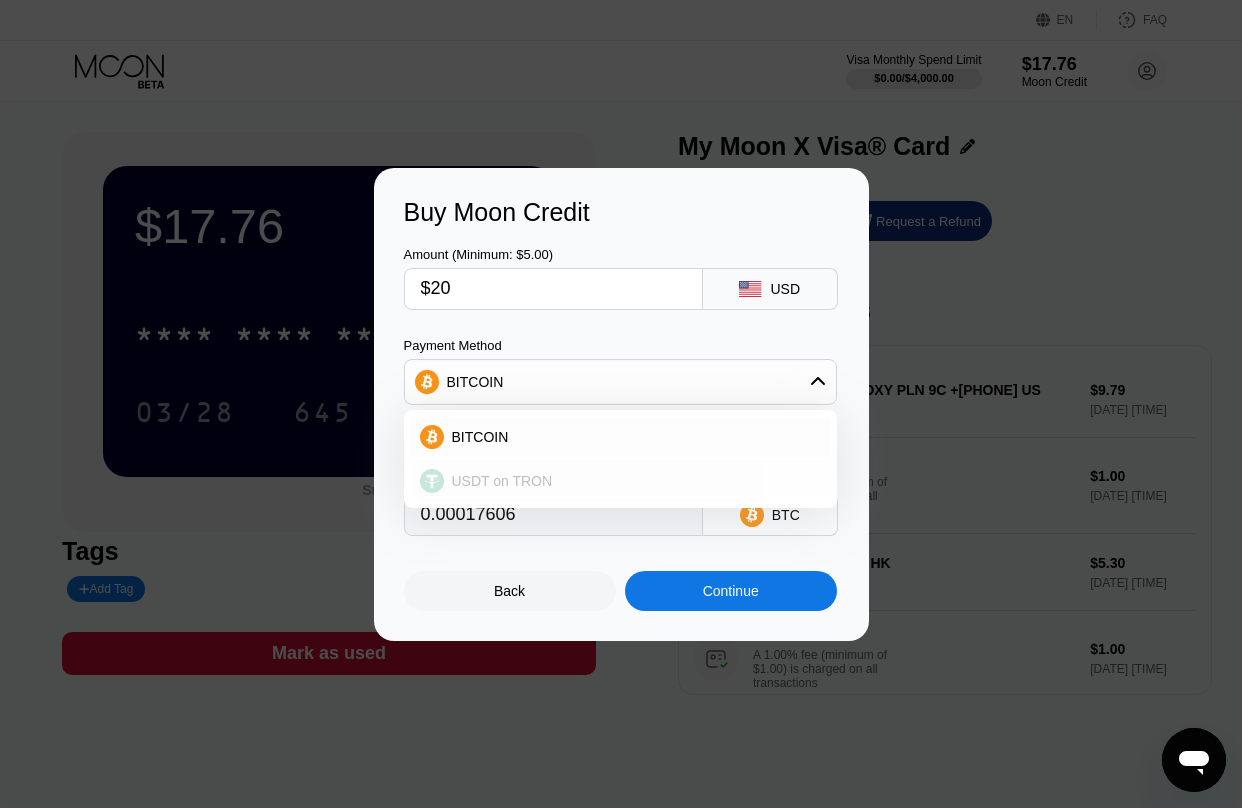 click on "USDT on TRON" at bounding box center (632, 481) 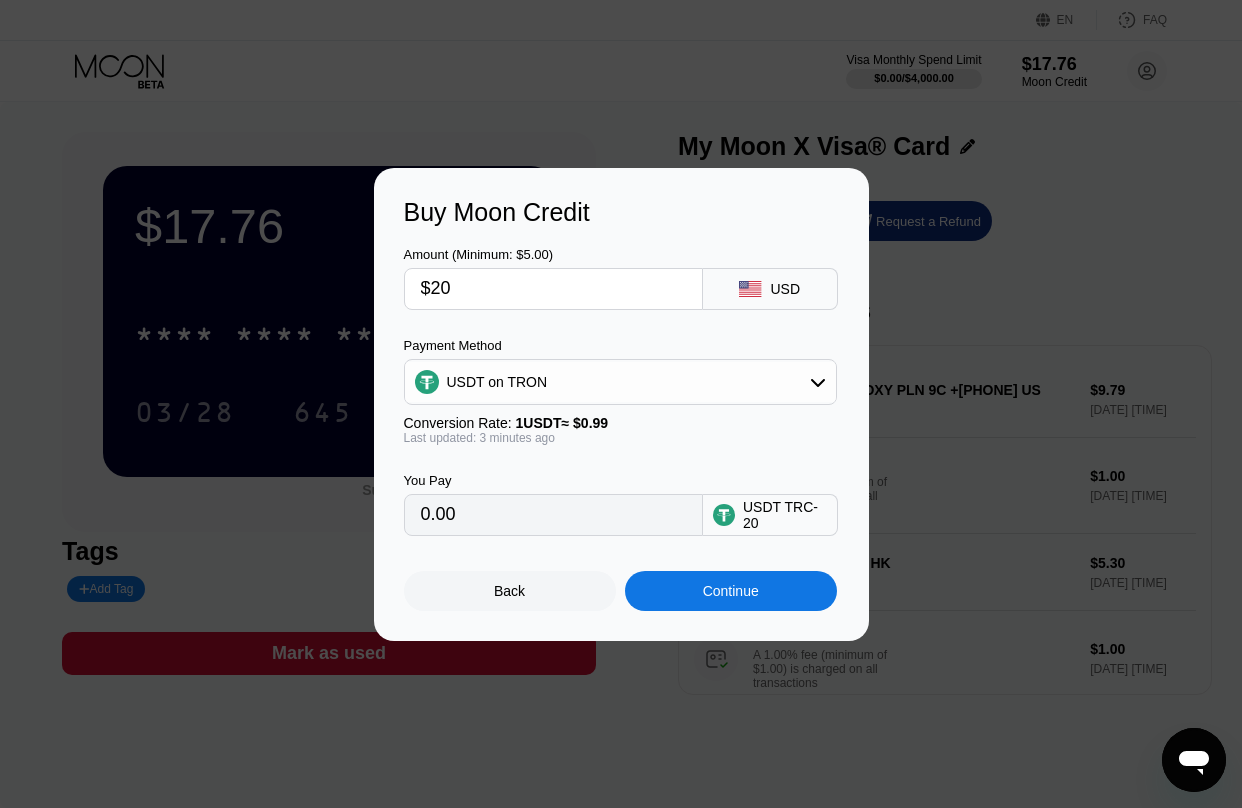 type on "20.20" 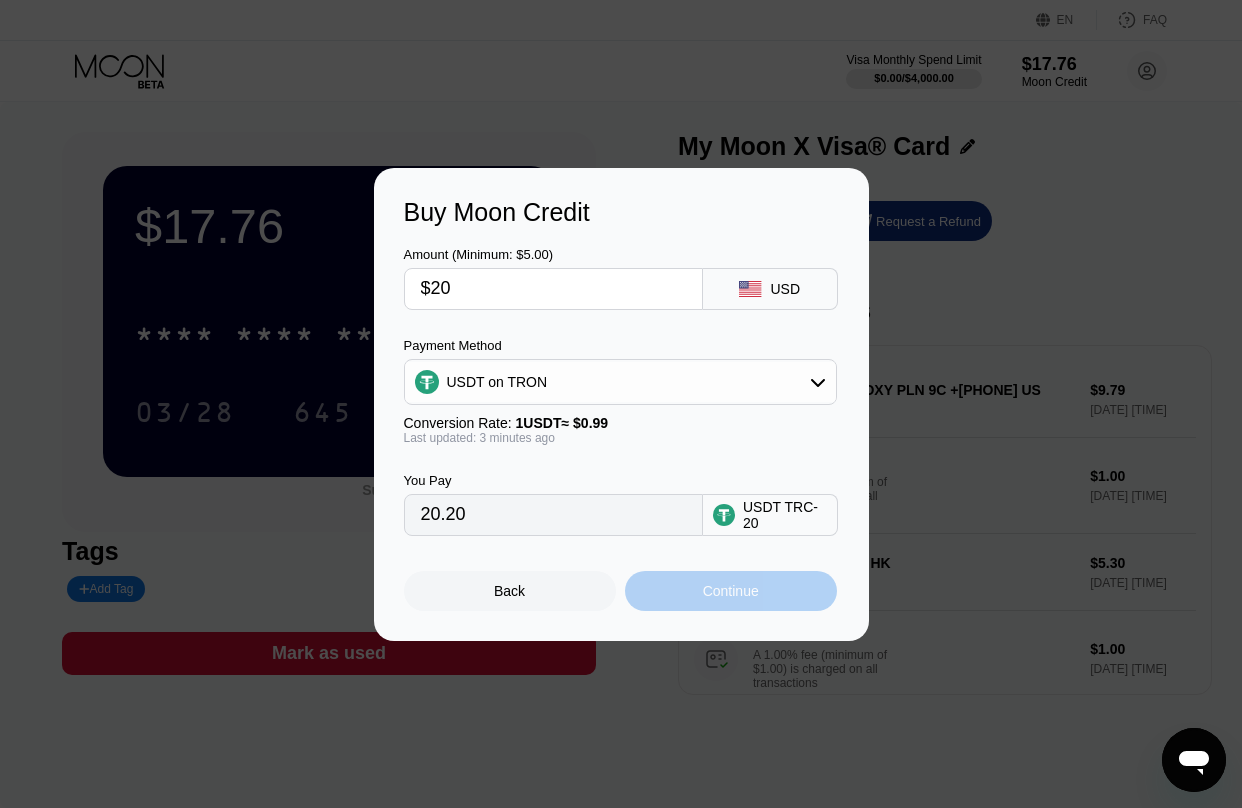 click on "Continue" at bounding box center [731, 591] 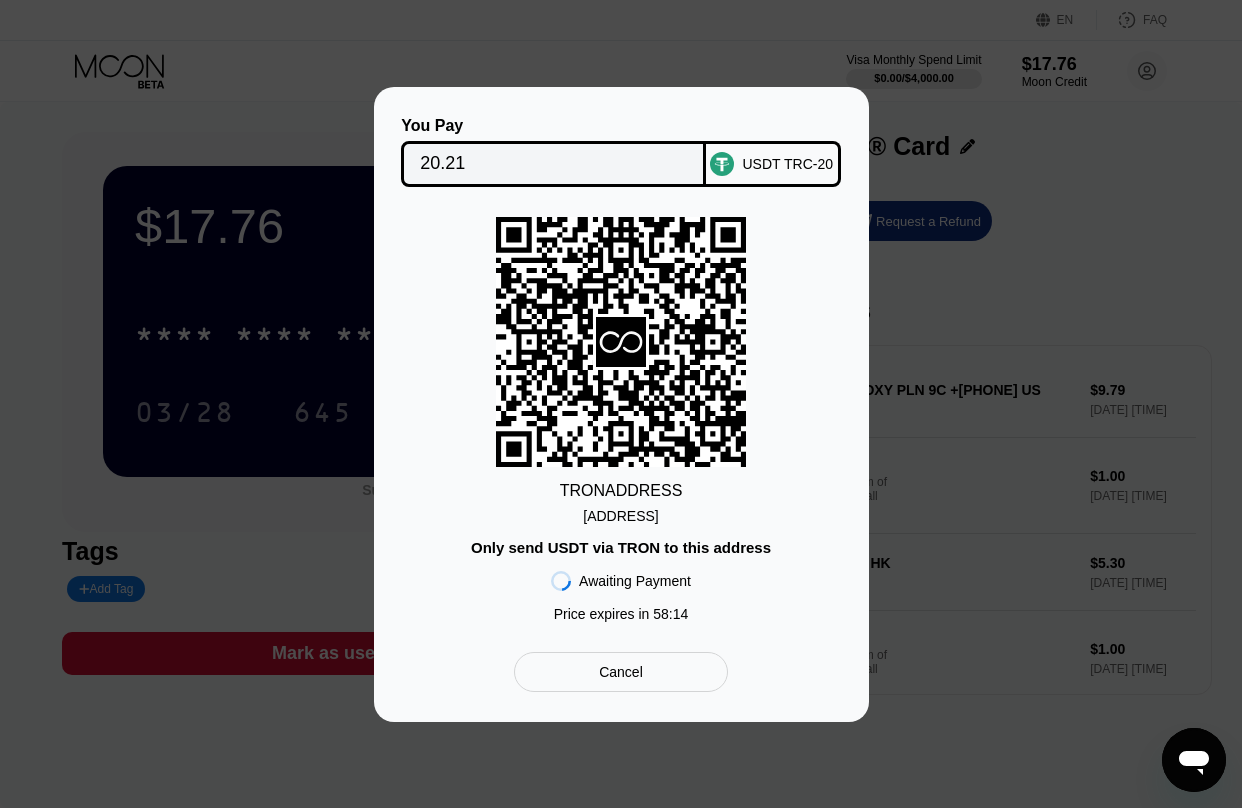 click on "TRON  ADDRESS [ADDRESS] Only send USDT via TRON to this address Awaiting Payment Price expires in   58 : 14" at bounding box center [621, 424] 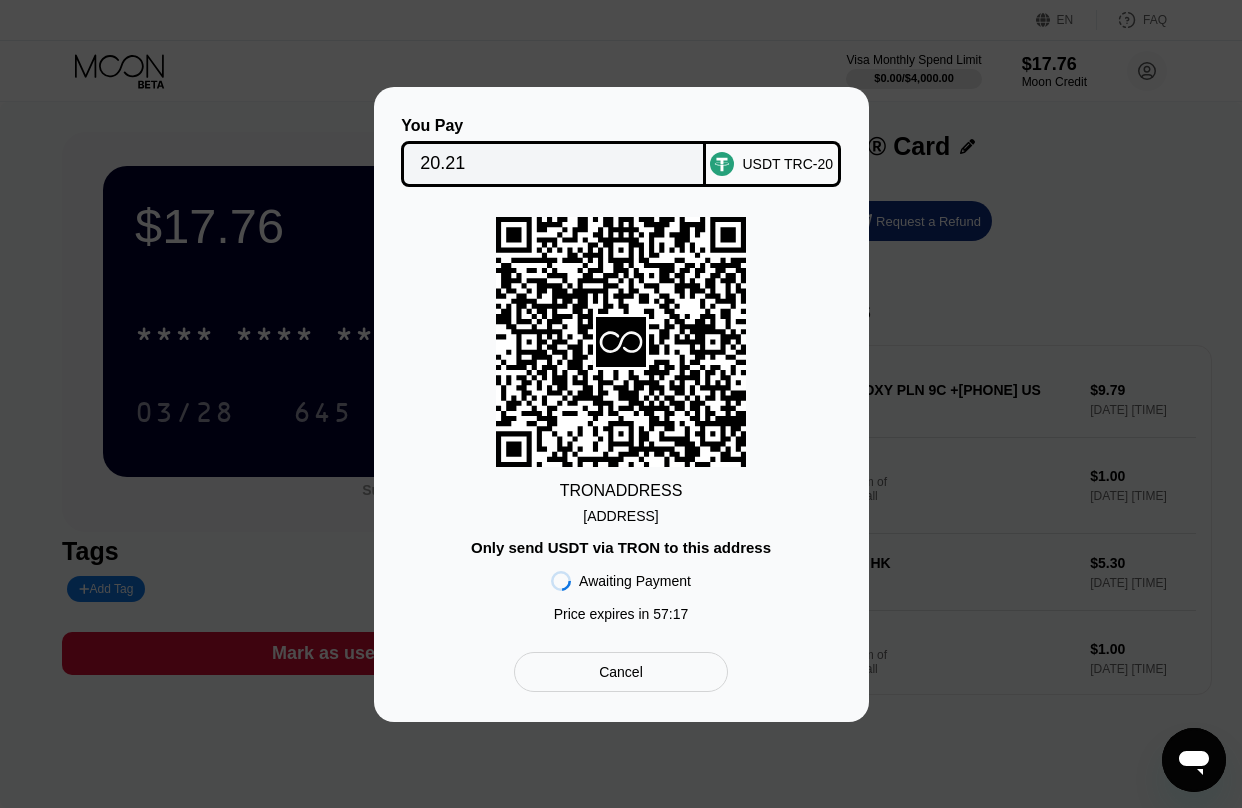 click on "TRON  ADDRESS [ADDRESS] Only send USDT via TRON to this address Awaiting Payment Price expires in   57 : 17" at bounding box center [621, 424] 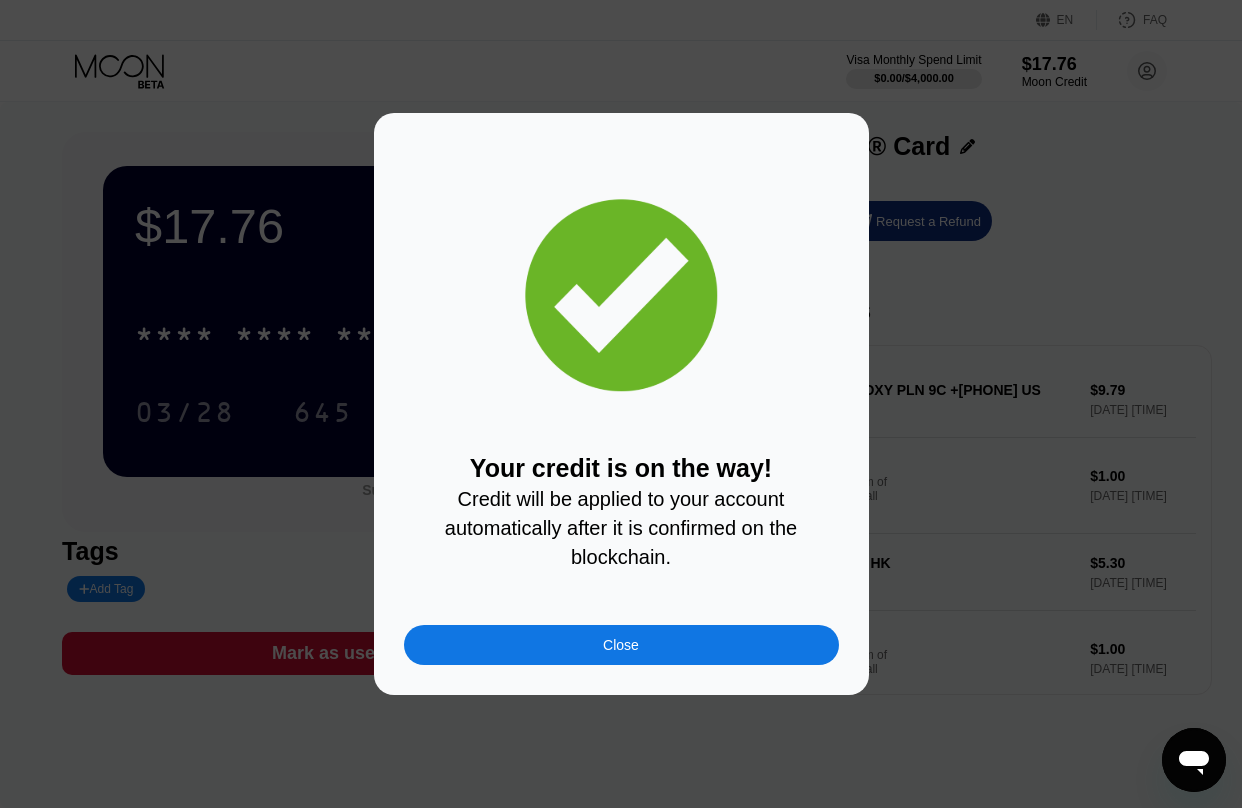 click on "Close" at bounding box center (621, 645) 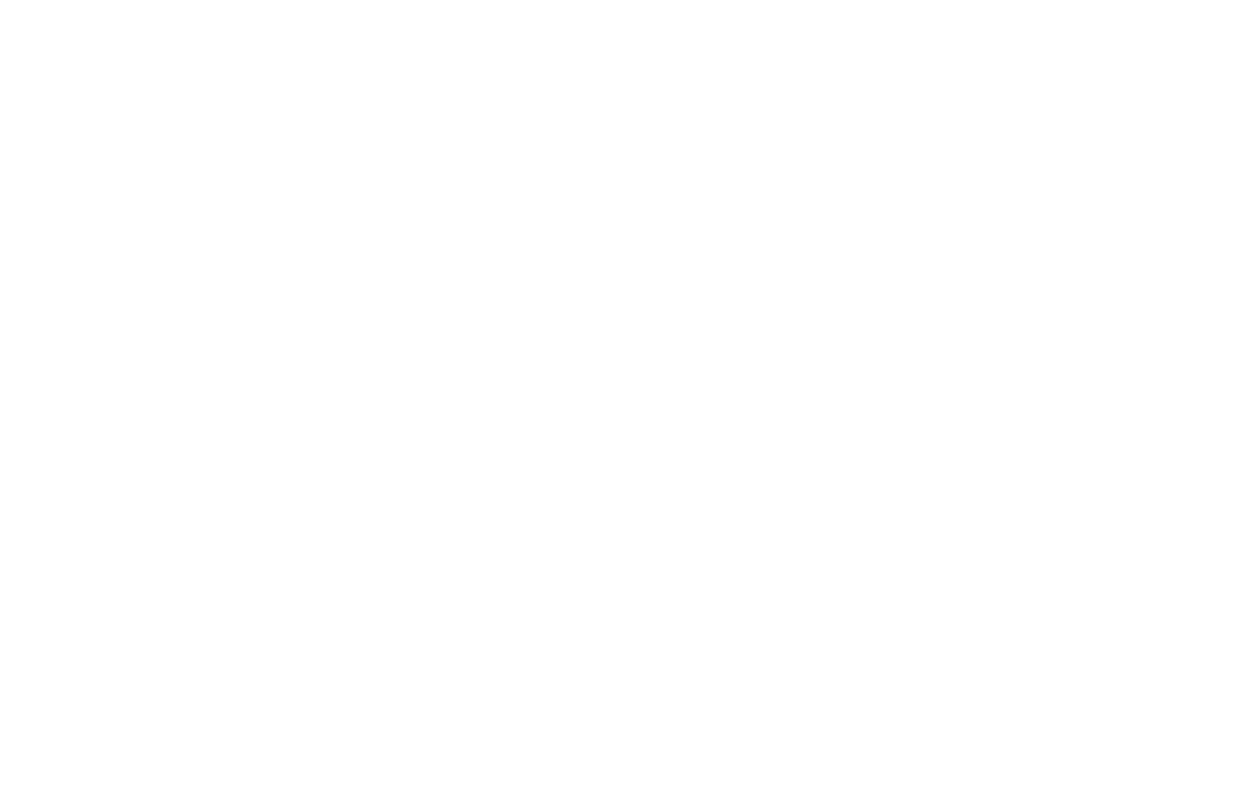 scroll, scrollTop: 0, scrollLeft: 0, axis: both 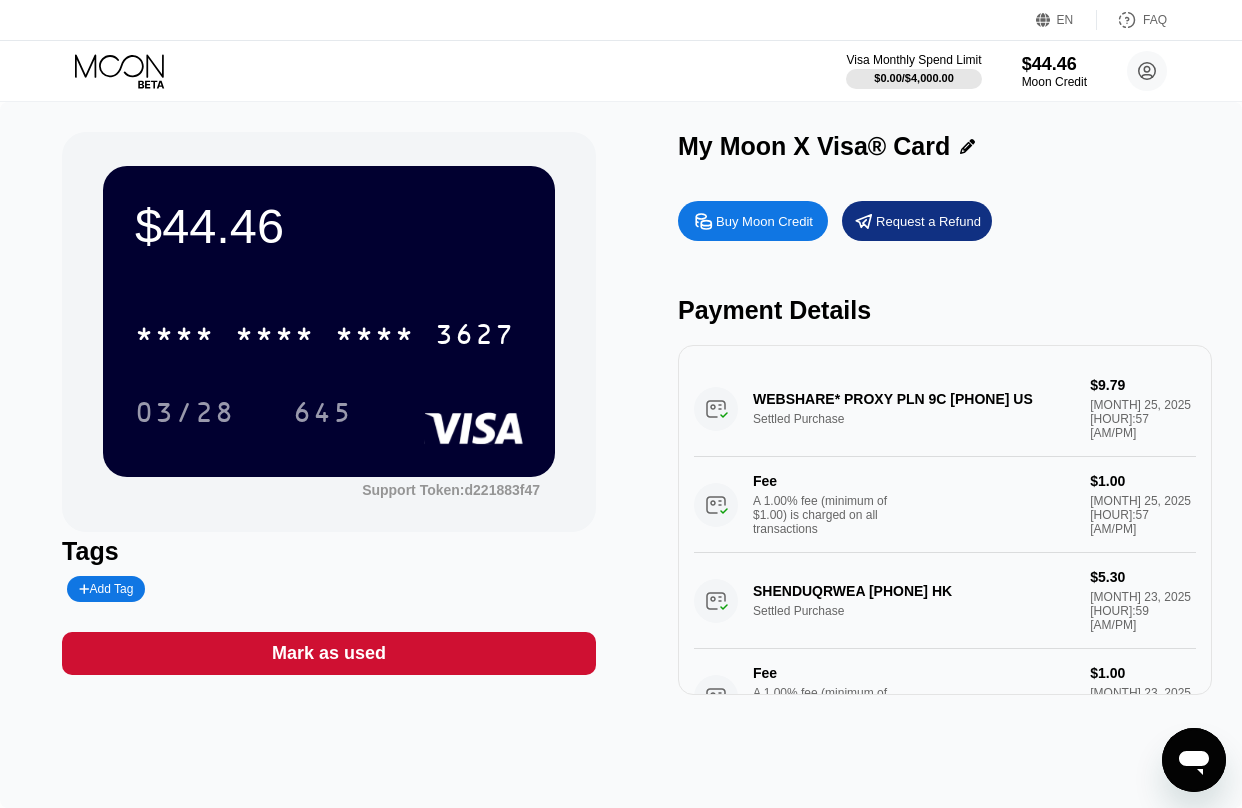drag, startPoint x: 756, startPoint y: 401, endPoint x: 821, endPoint y: 404, distance: 65.06919 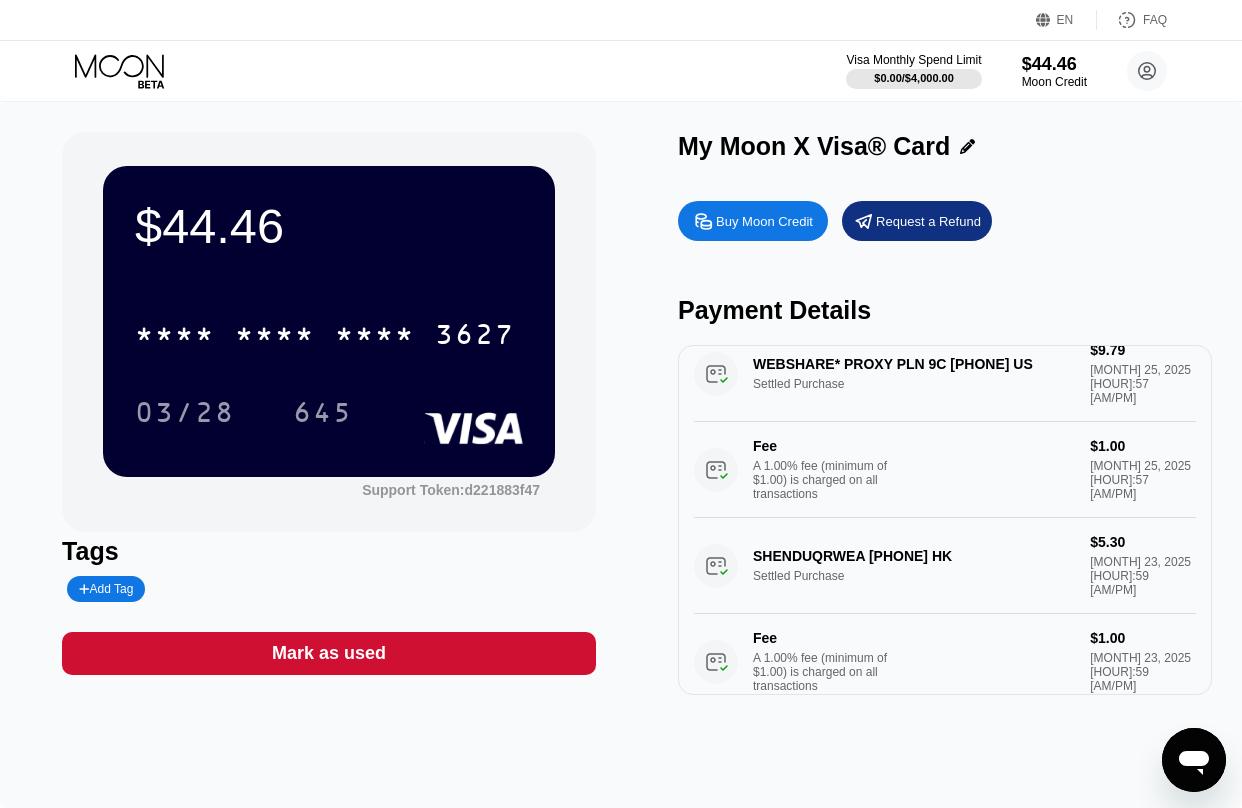 scroll, scrollTop: 0, scrollLeft: 0, axis: both 